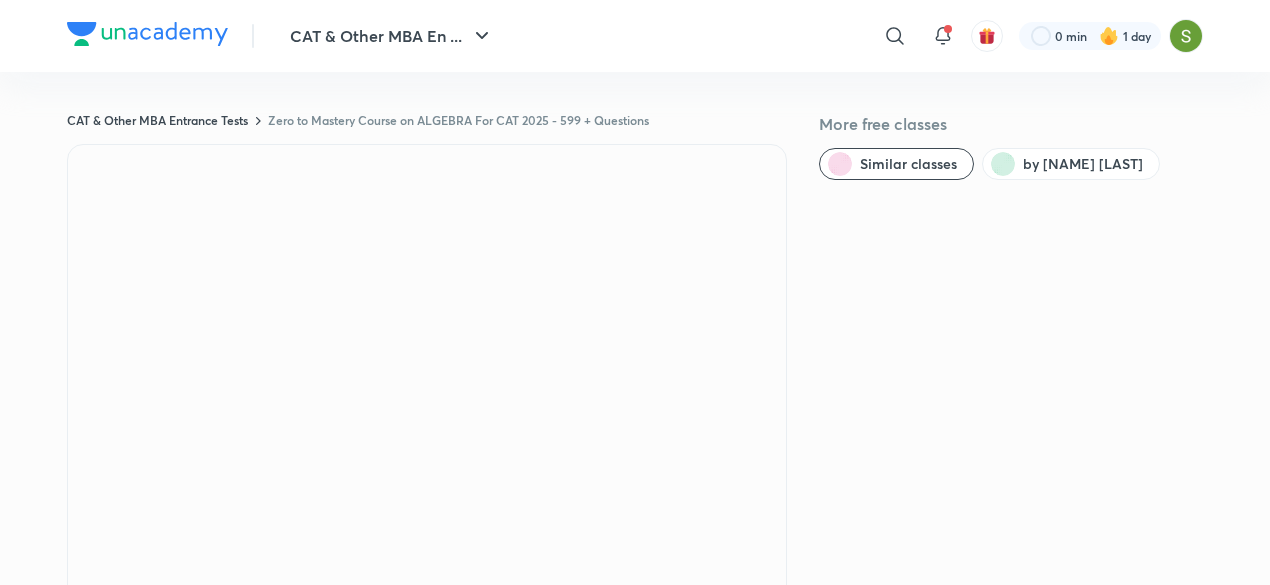 scroll, scrollTop: 0, scrollLeft: 0, axis: both 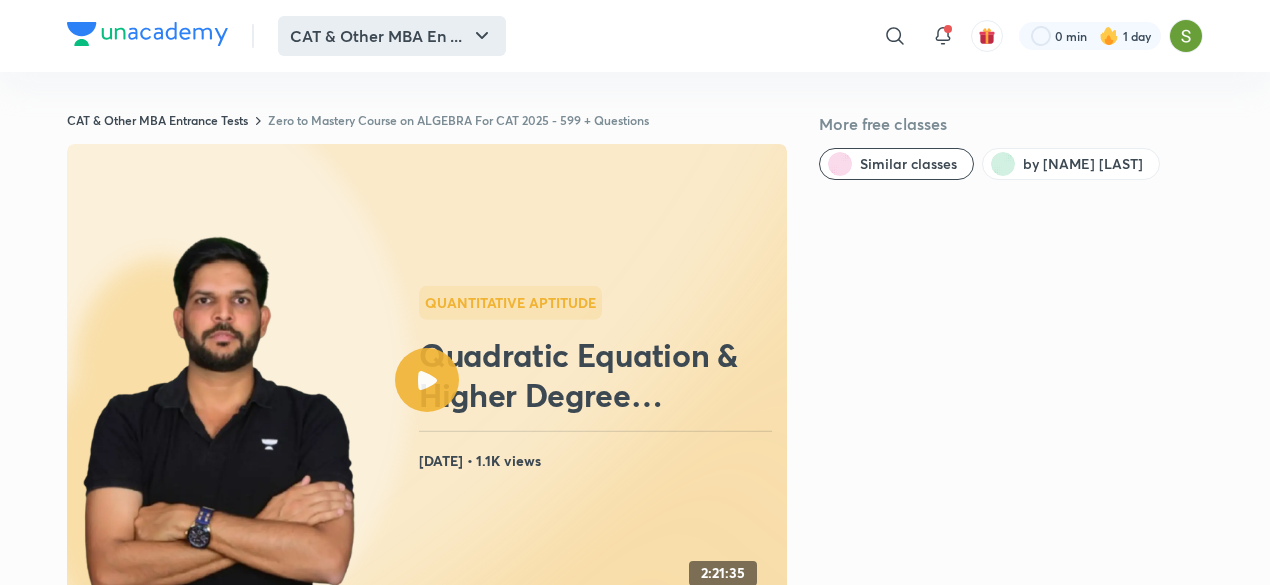 click on "CAT & Other MBA En ..." at bounding box center [392, 36] 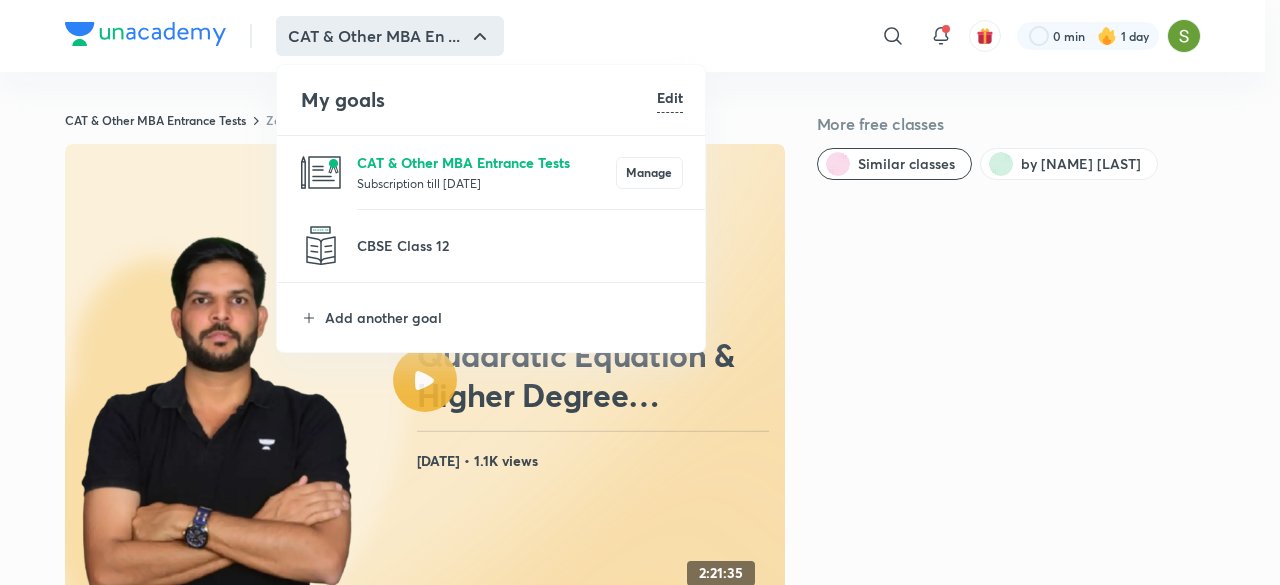 click on "CAT & Other MBA Entrance Tests" at bounding box center (486, 162) 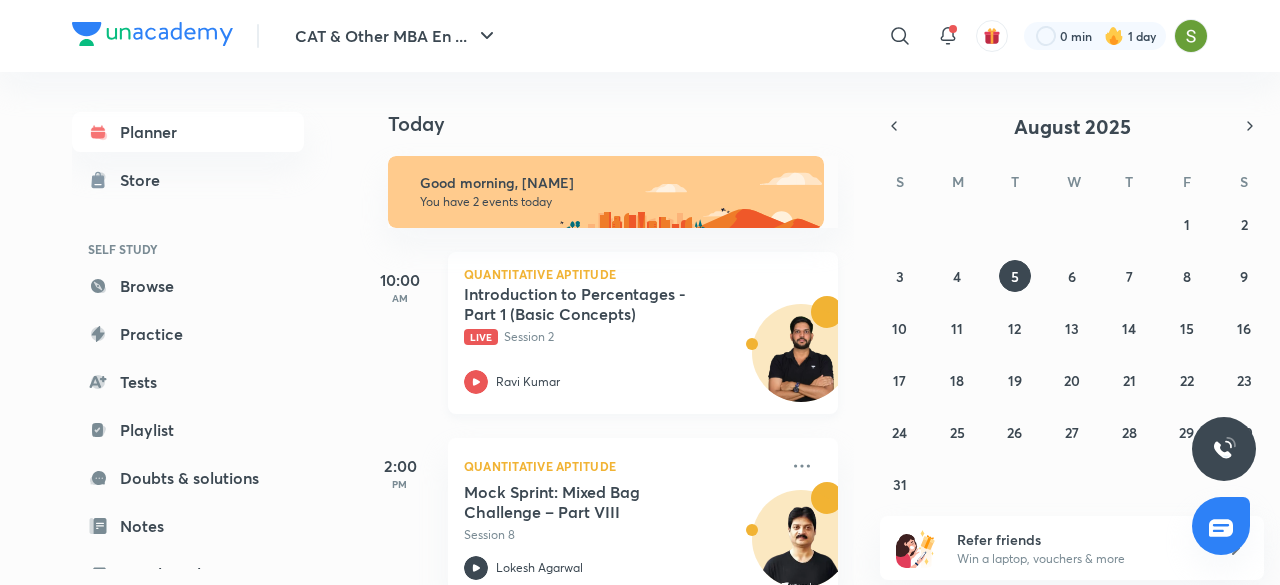 click on "Introduction to Percentages - Part 1 (Basic Concepts) Live Session 2 Ravi Kumar" at bounding box center [621, 339] 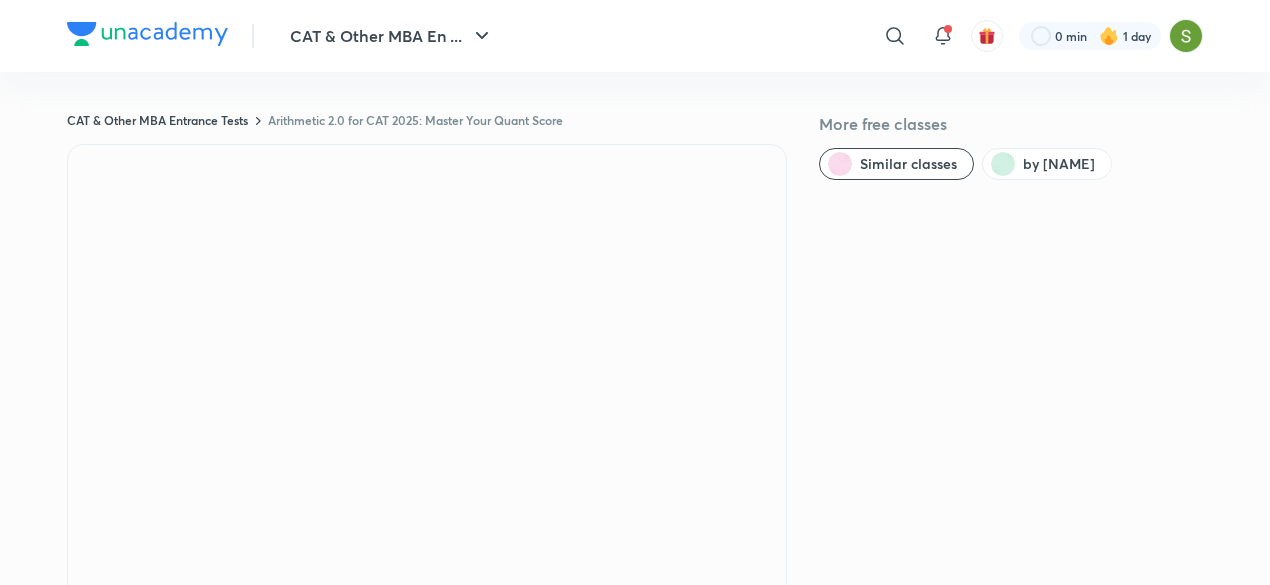 scroll, scrollTop: 0, scrollLeft: 0, axis: both 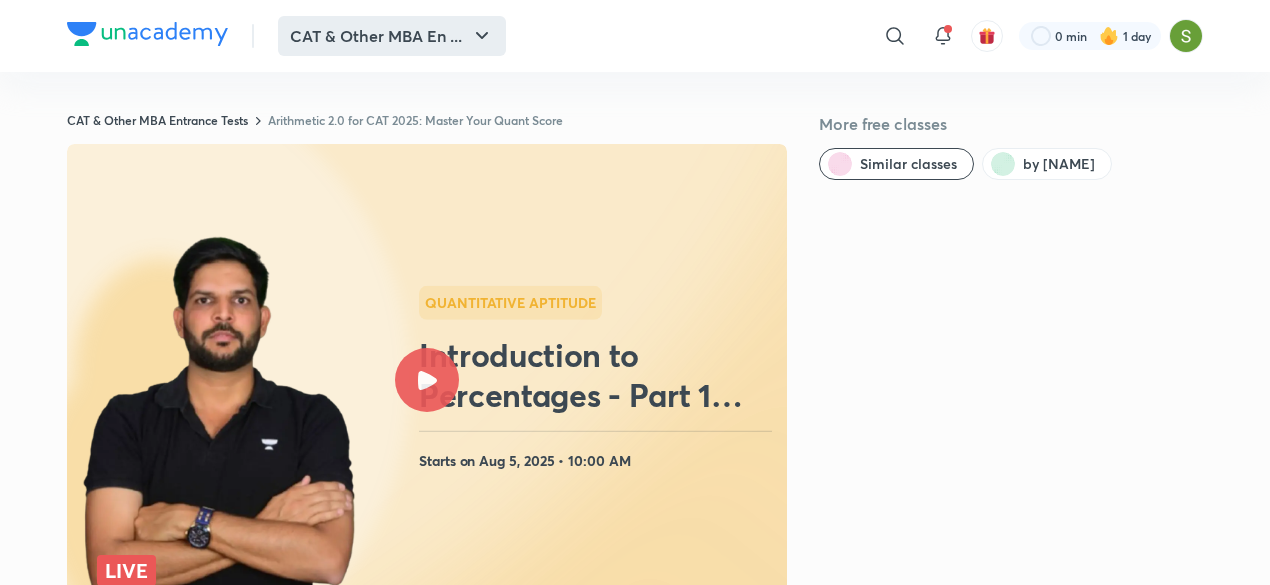 click on "CAT & Other MBA En ..." at bounding box center (392, 36) 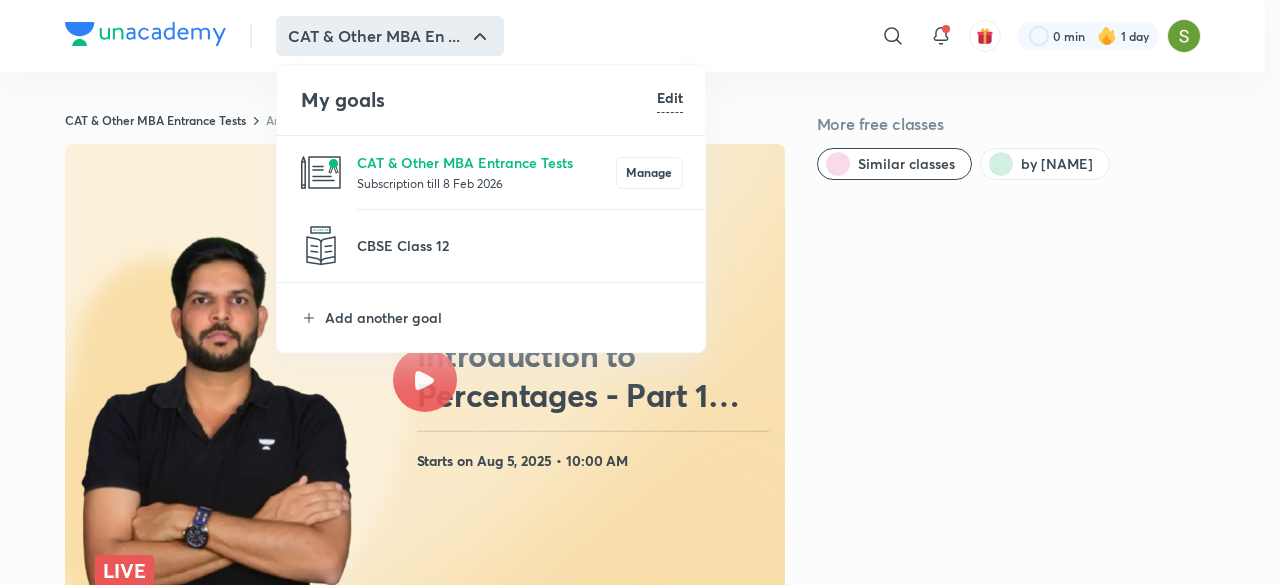 click on "CAT & Other MBA Entrance Tests Subscription till 8 Feb 2026 Manage" at bounding box center [492, 172] 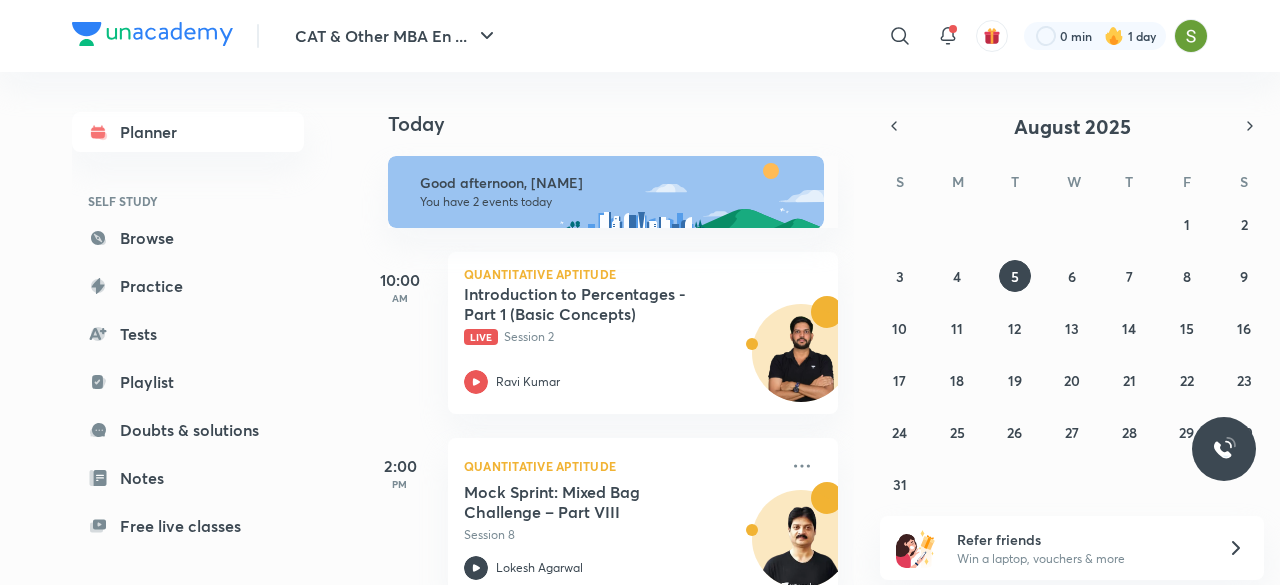 scroll, scrollTop: 46, scrollLeft: 0, axis: vertical 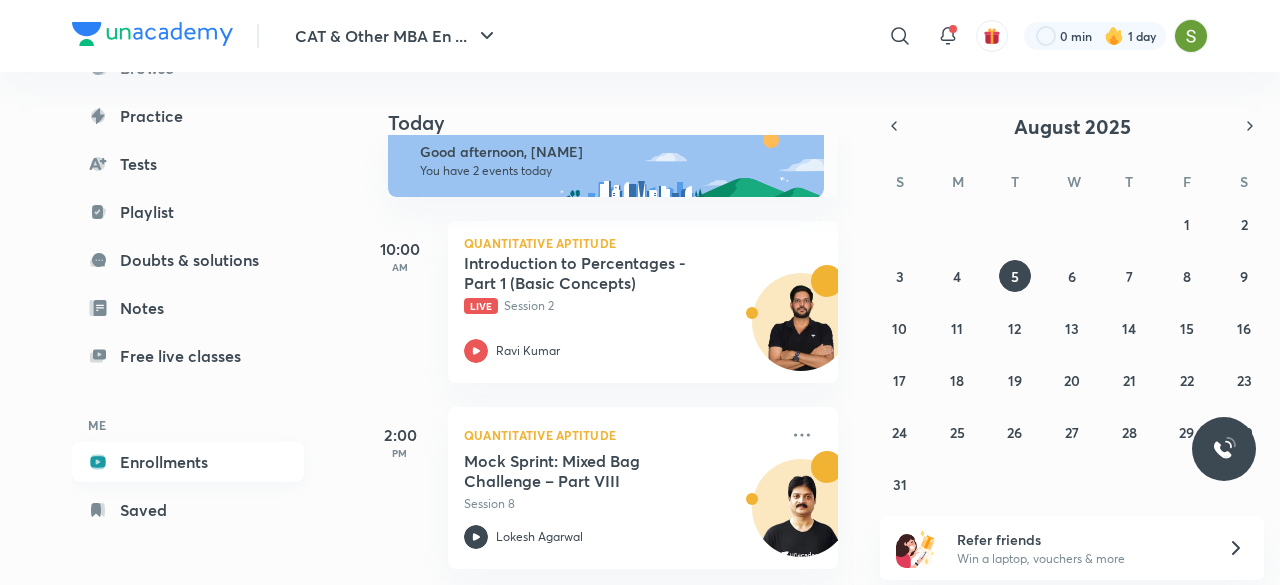 click on "Enrollments" at bounding box center [188, 462] 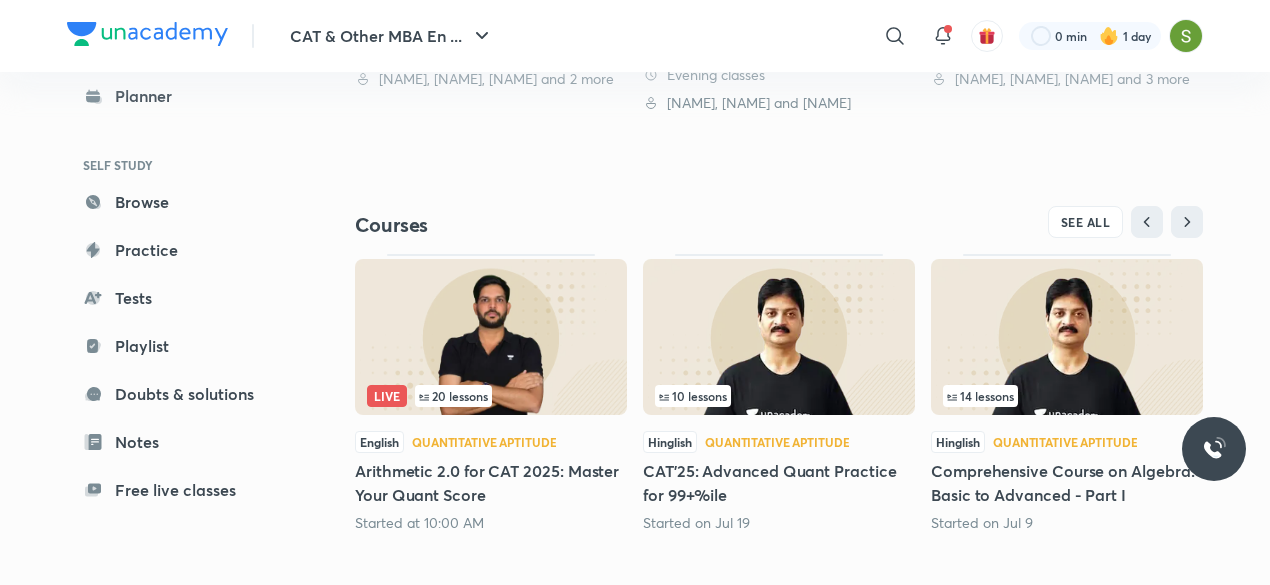 scroll, scrollTop: 777, scrollLeft: 0, axis: vertical 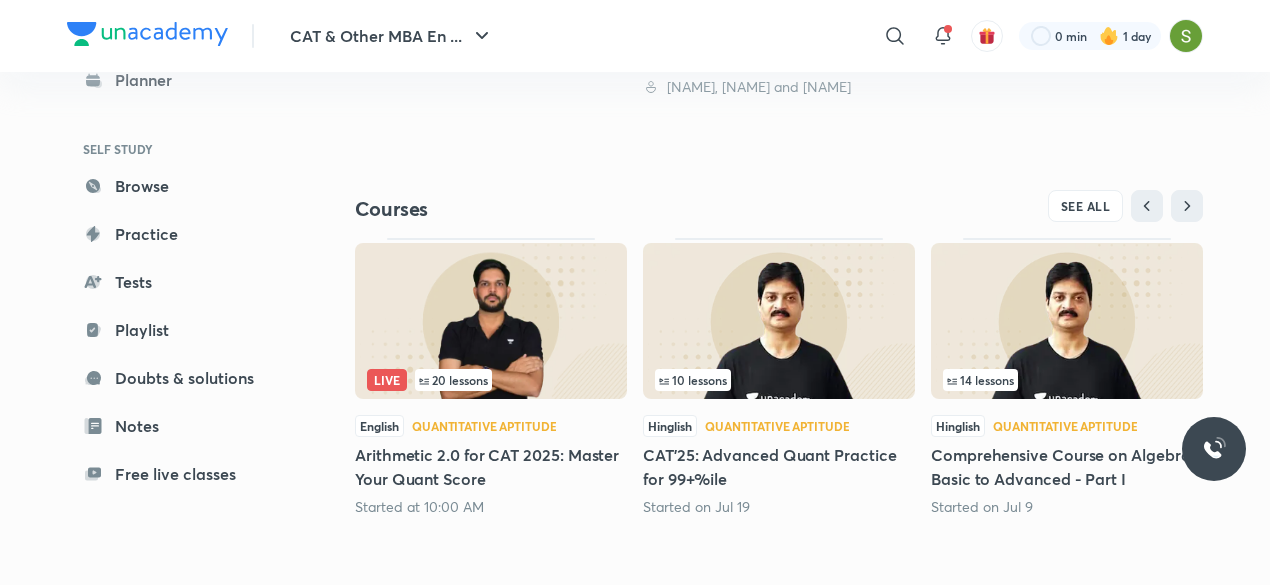 click on "20   lessons" at bounding box center (453, 380) 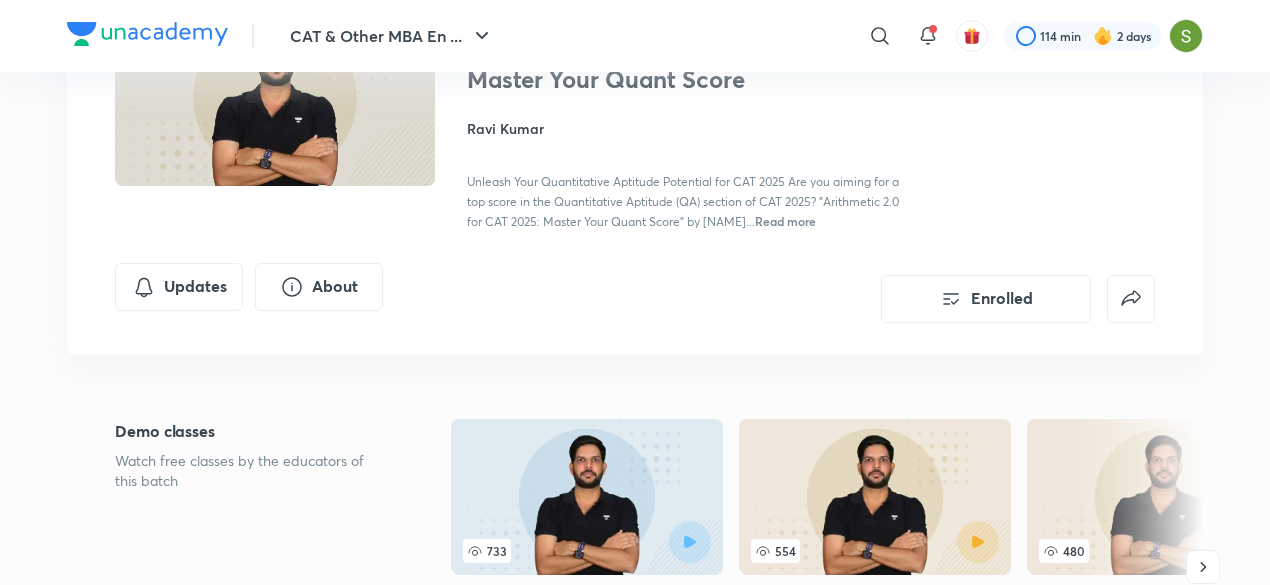scroll, scrollTop: 98, scrollLeft: 0, axis: vertical 